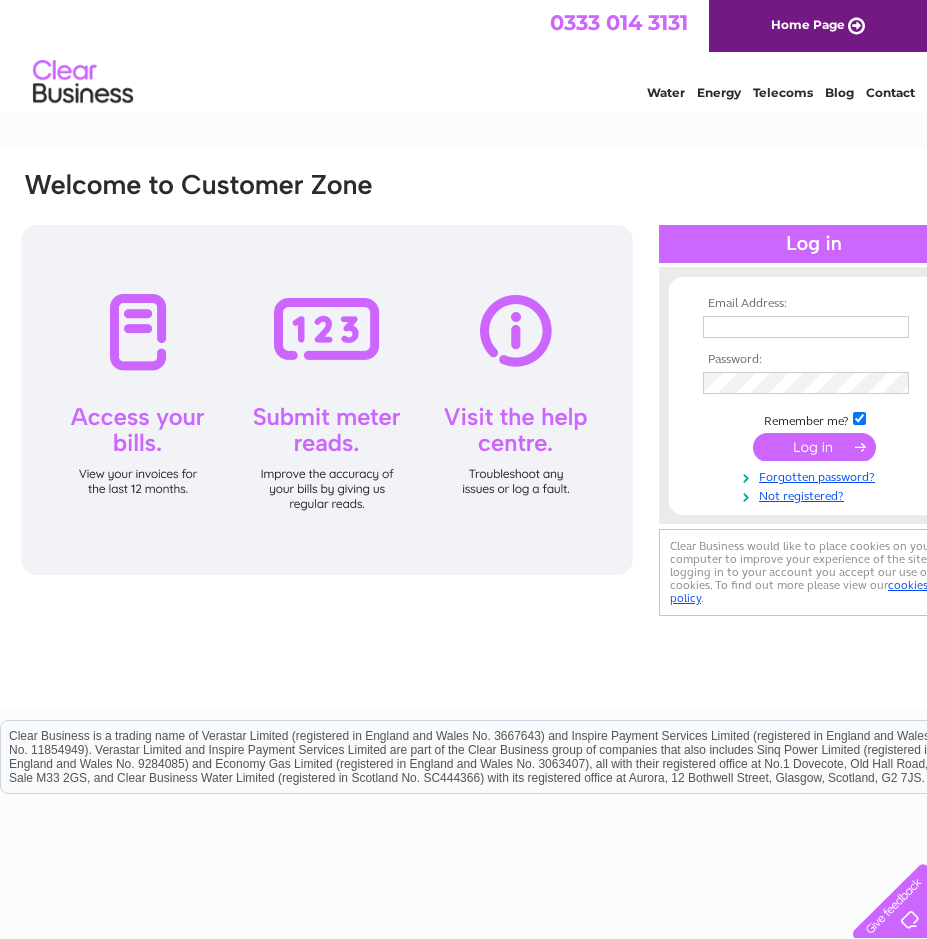 scroll, scrollTop: 0, scrollLeft: 0, axis: both 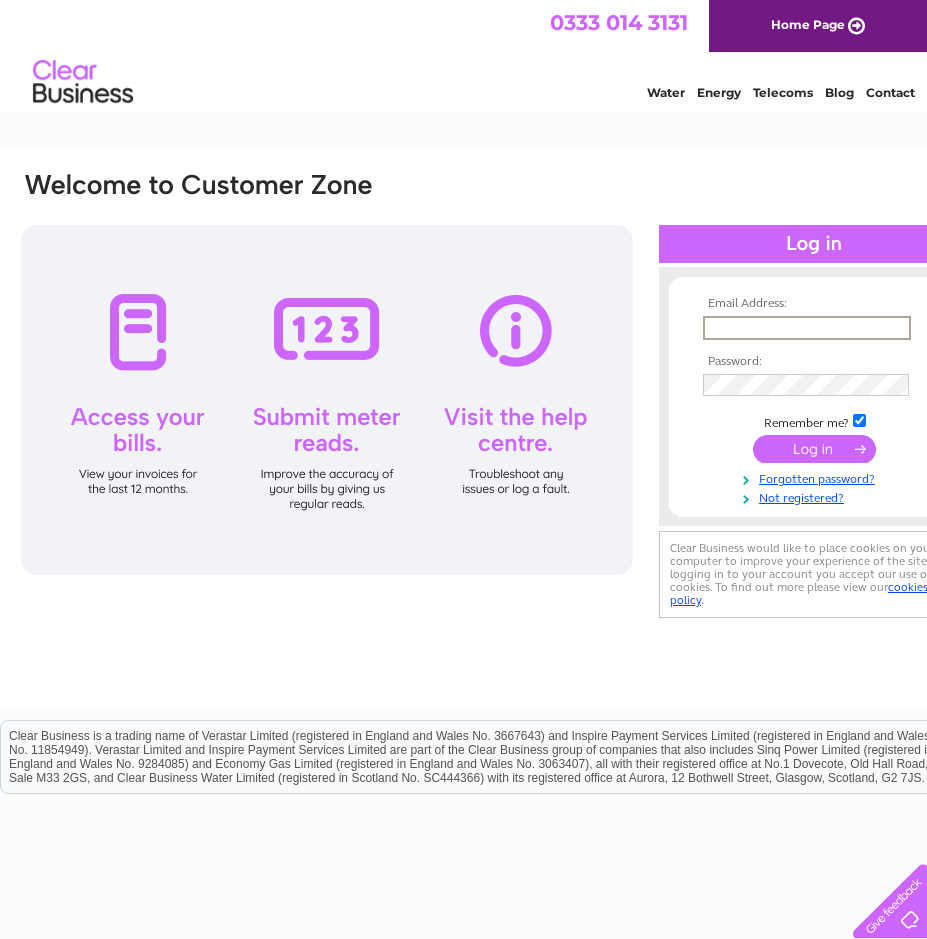 click at bounding box center [807, 328] 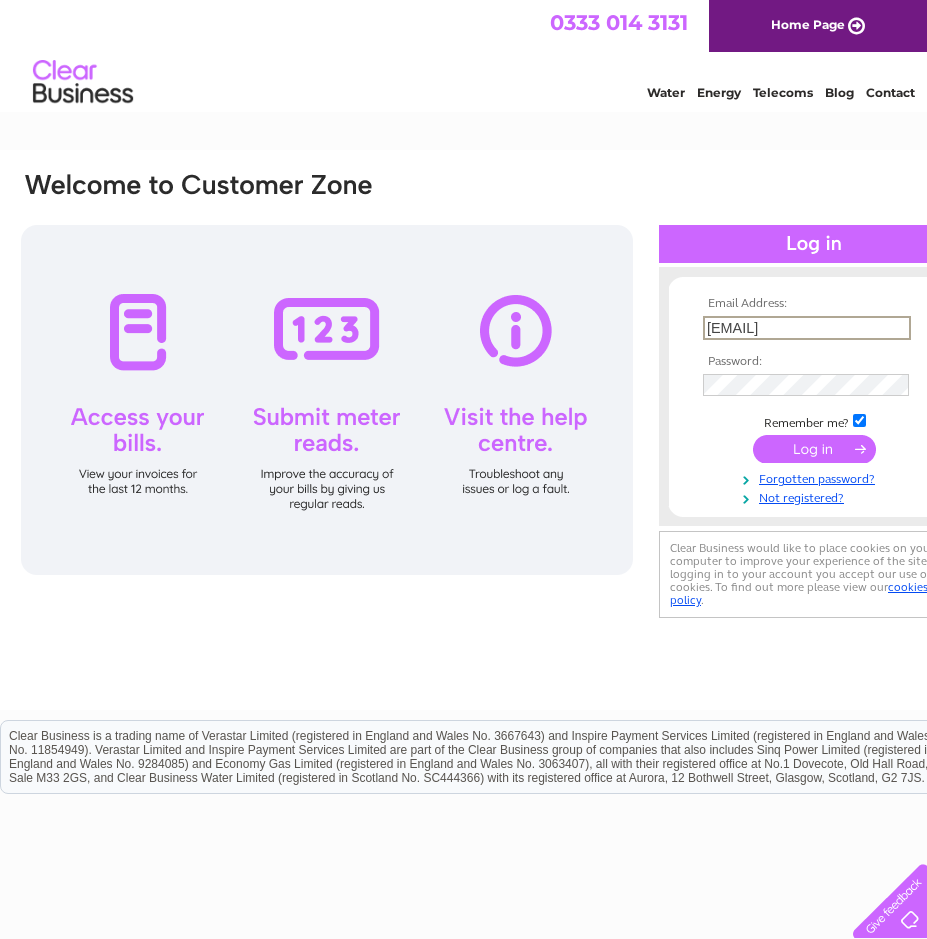 click on "accunts@aperta.com" at bounding box center (807, 328) 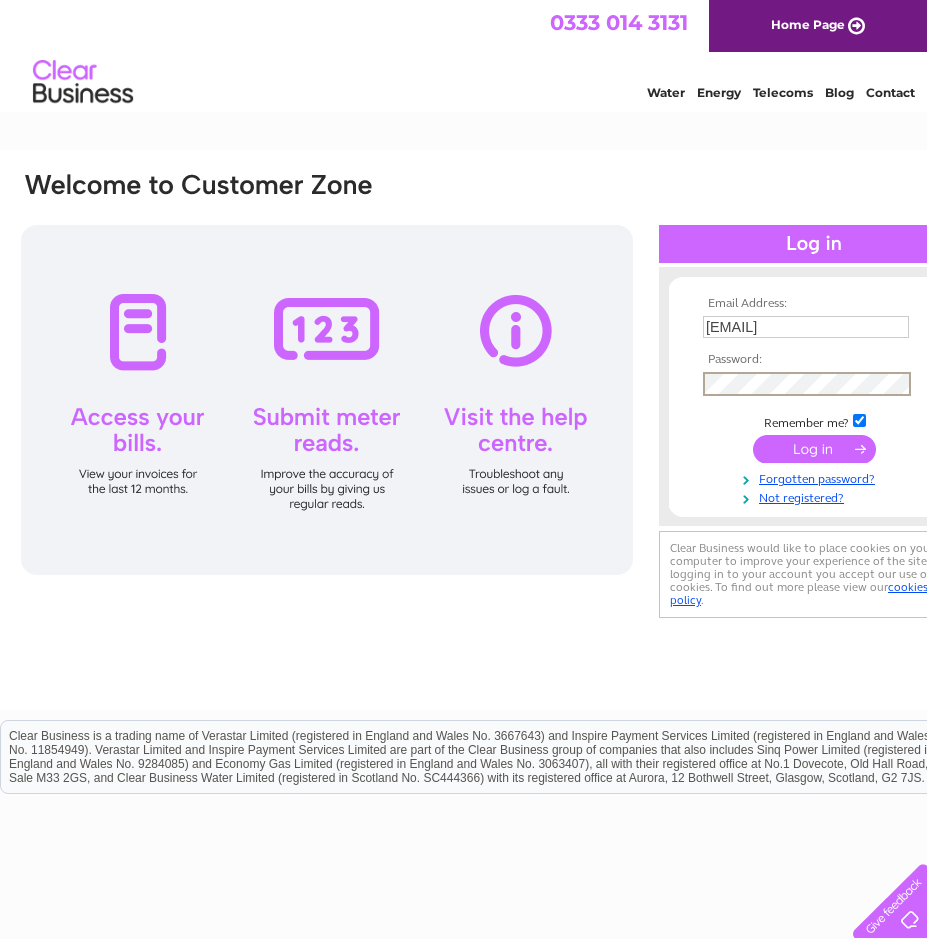 click at bounding box center [814, 449] 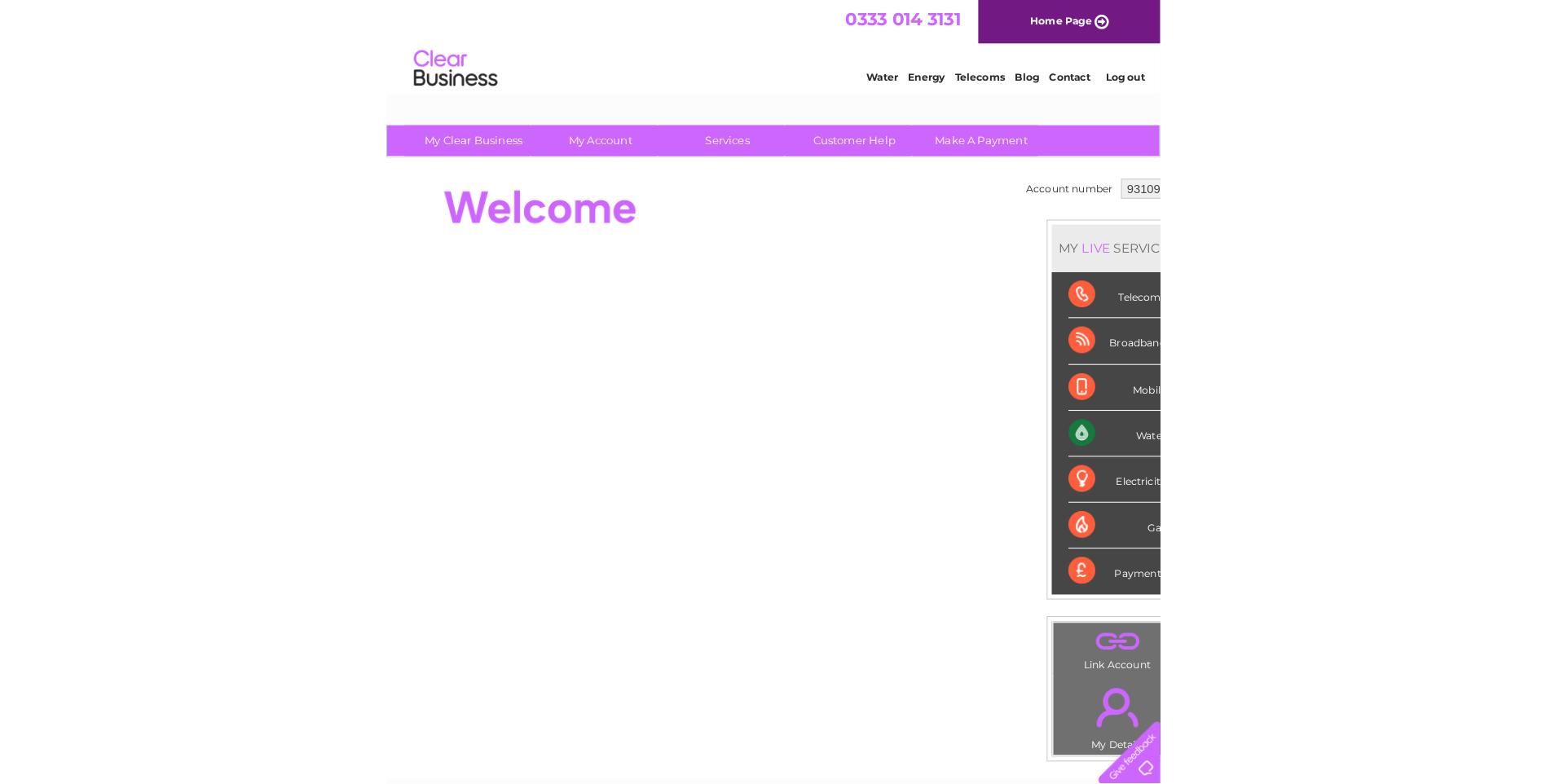 scroll, scrollTop: 0, scrollLeft: 0, axis: both 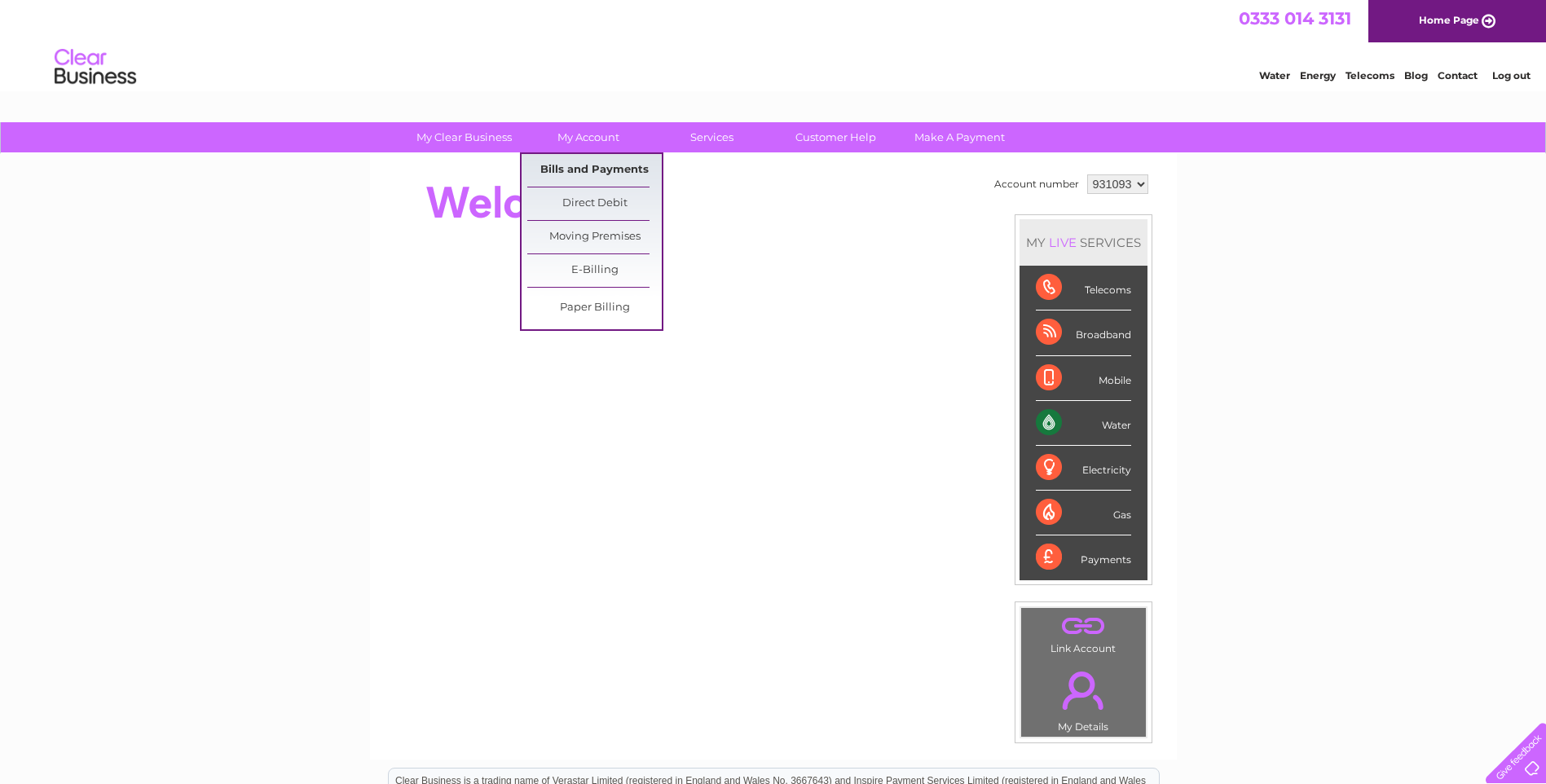click on "Bills and Payments" at bounding box center [594, 170] 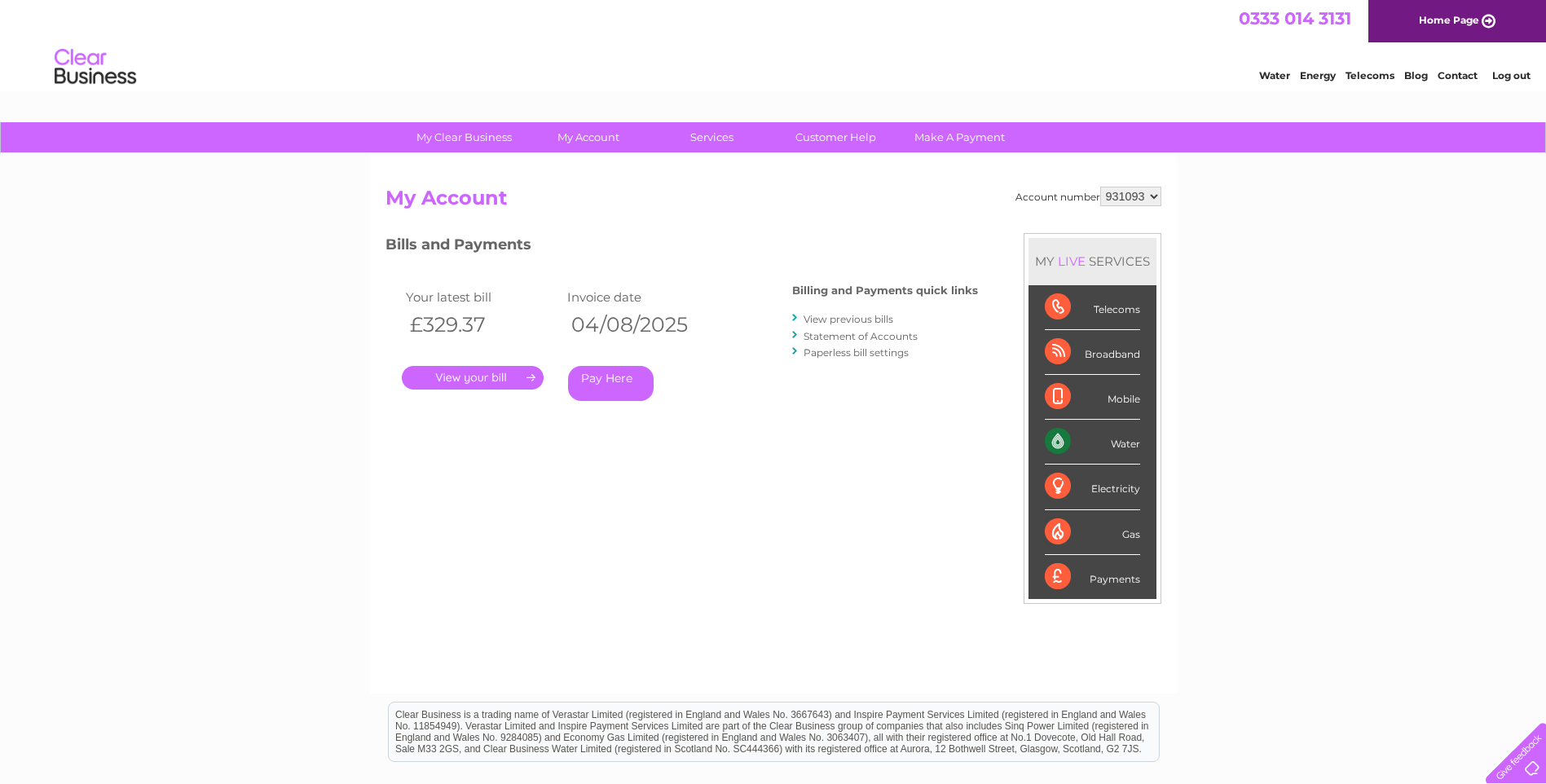 scroll, scrollTop: 0, scrollLeft: 0, axis: both 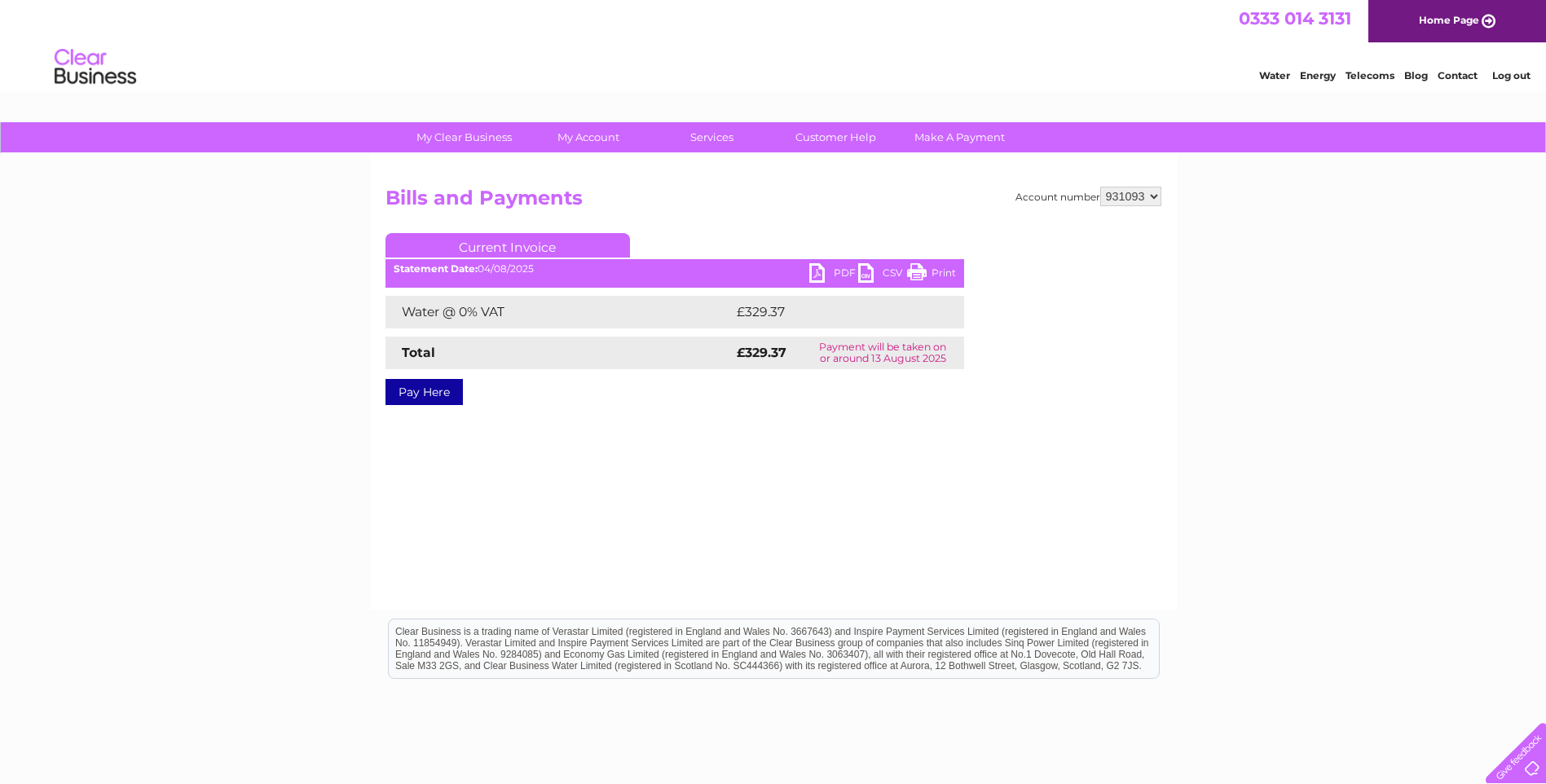 click on "PDF" at bounding box center [834, 275] 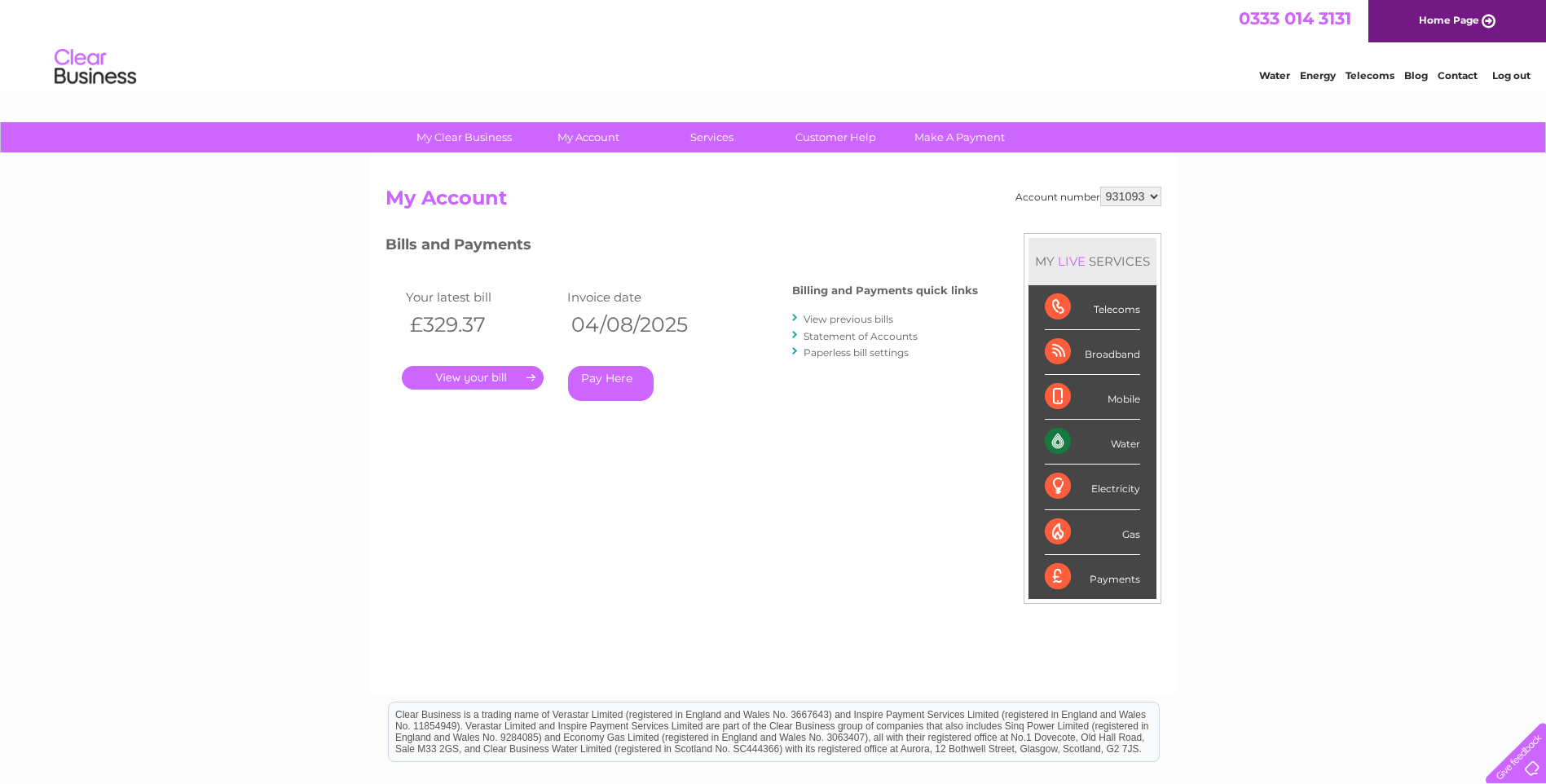 scroll, scrollTop: 0, scrollLeft: 0, axis: both 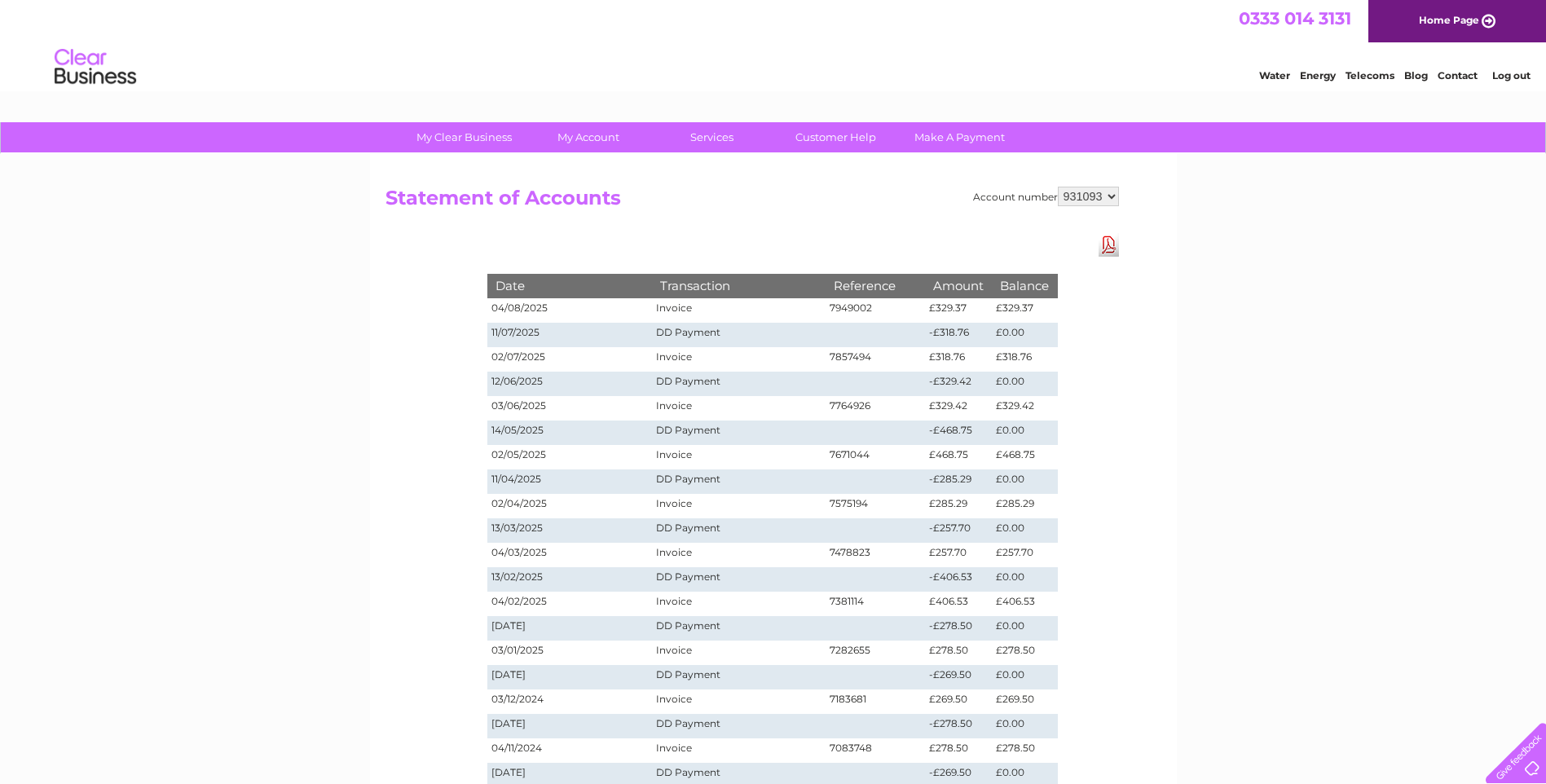 click on "Download Pdf" at bounding box center [1108, 244] 